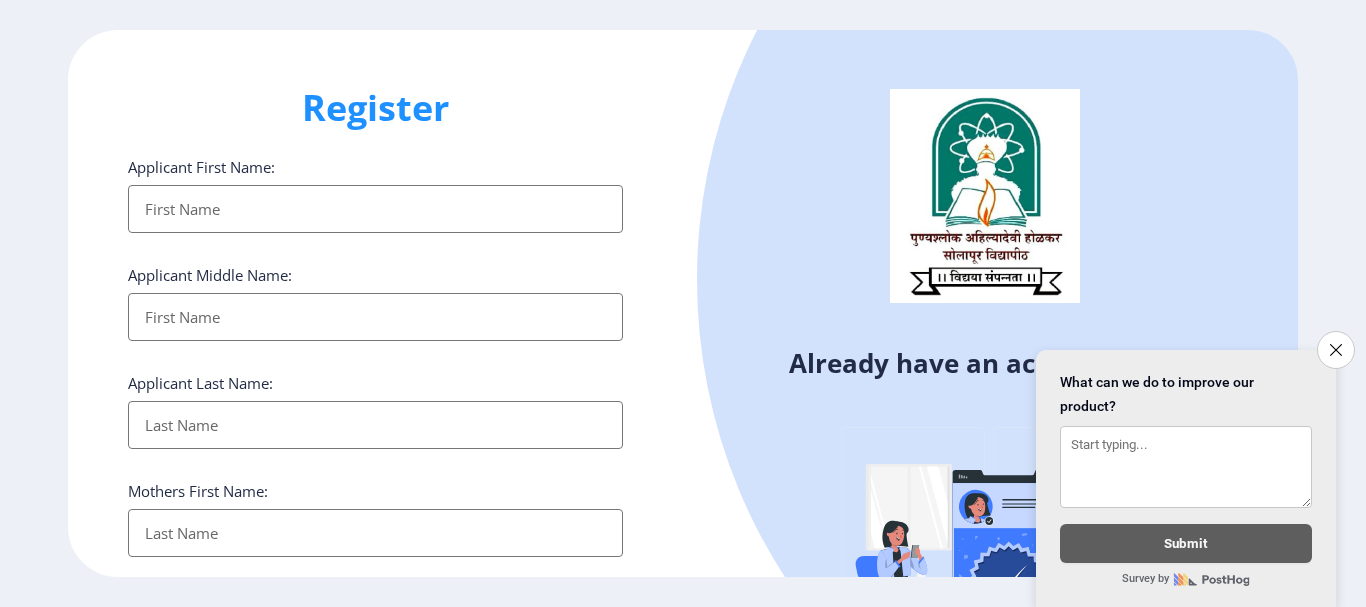 select 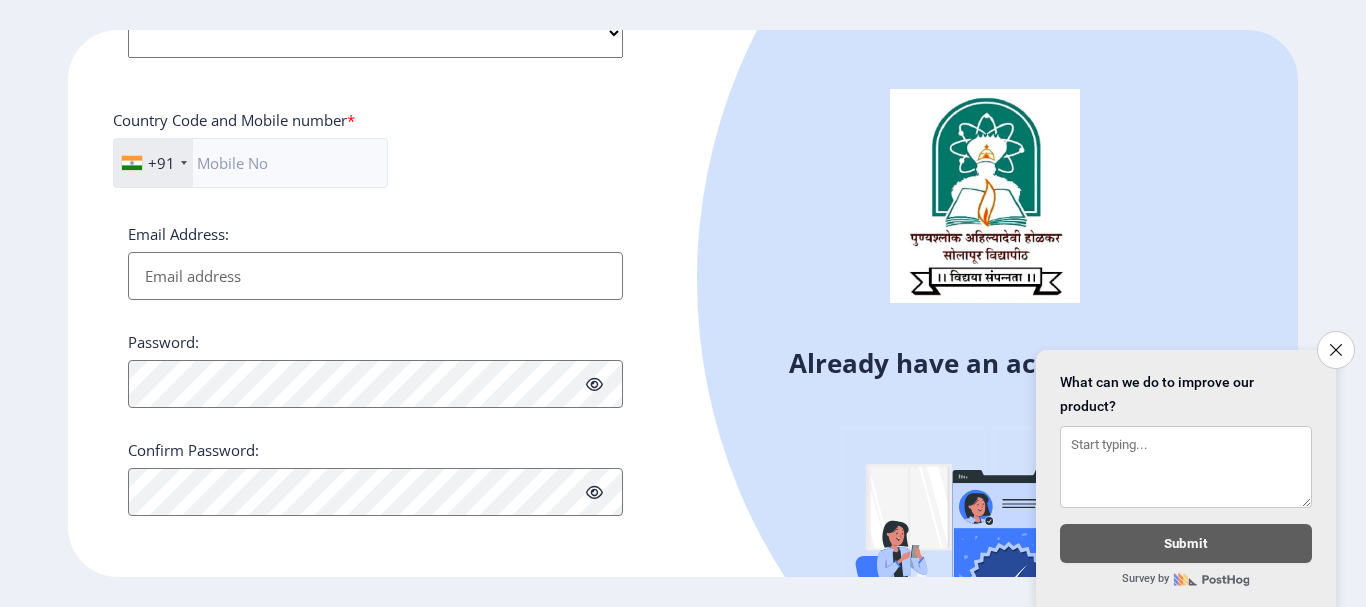 scroll, scrollTop: 846, scrollLeft: 0, axis: vertical 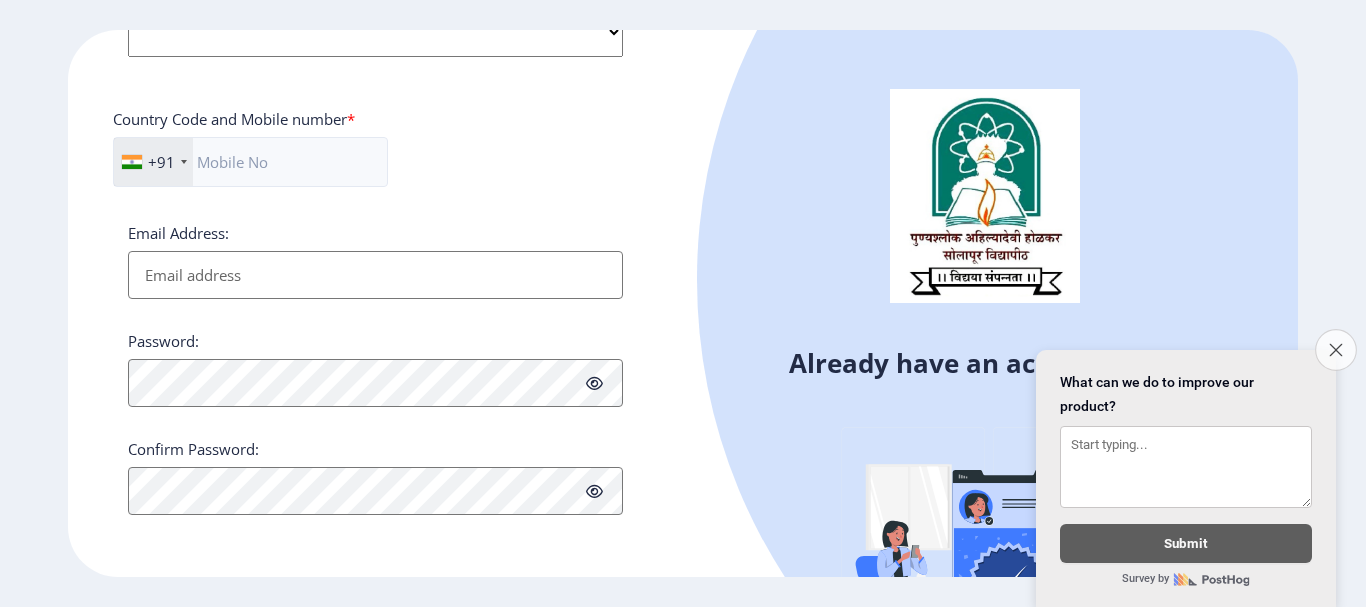 click on "Close survey" at bounding box center (1336, 350) 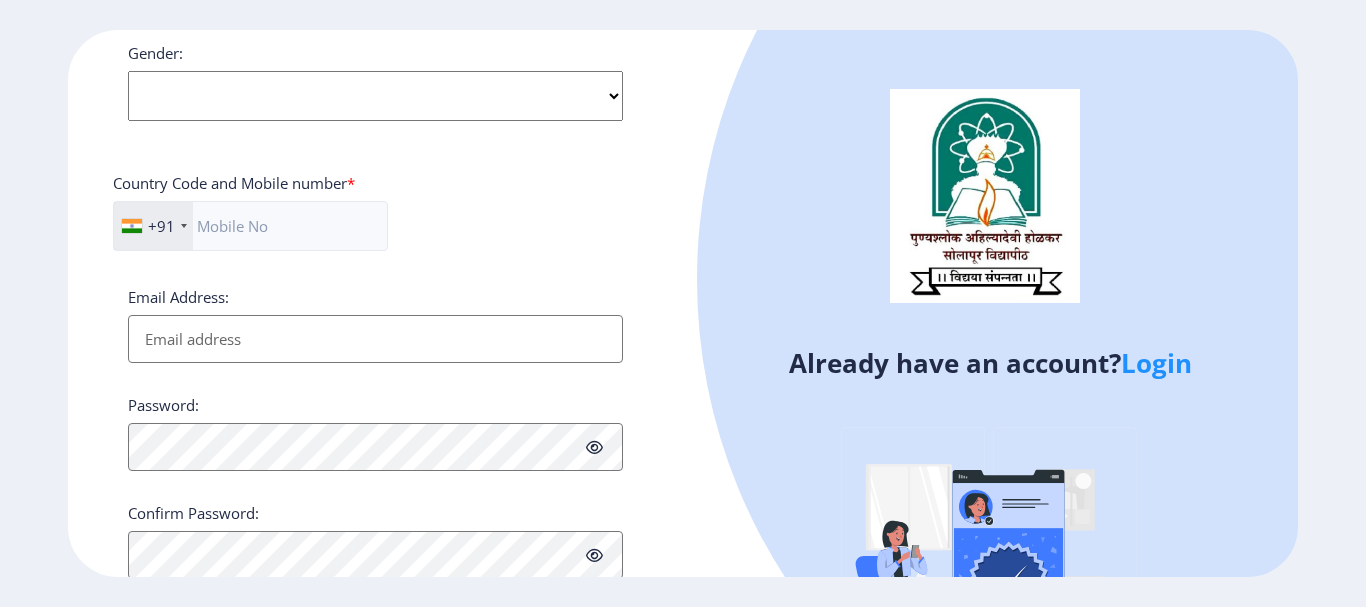 scroll, scrollTop: 846, scrollLeft: 0, axis: vertical 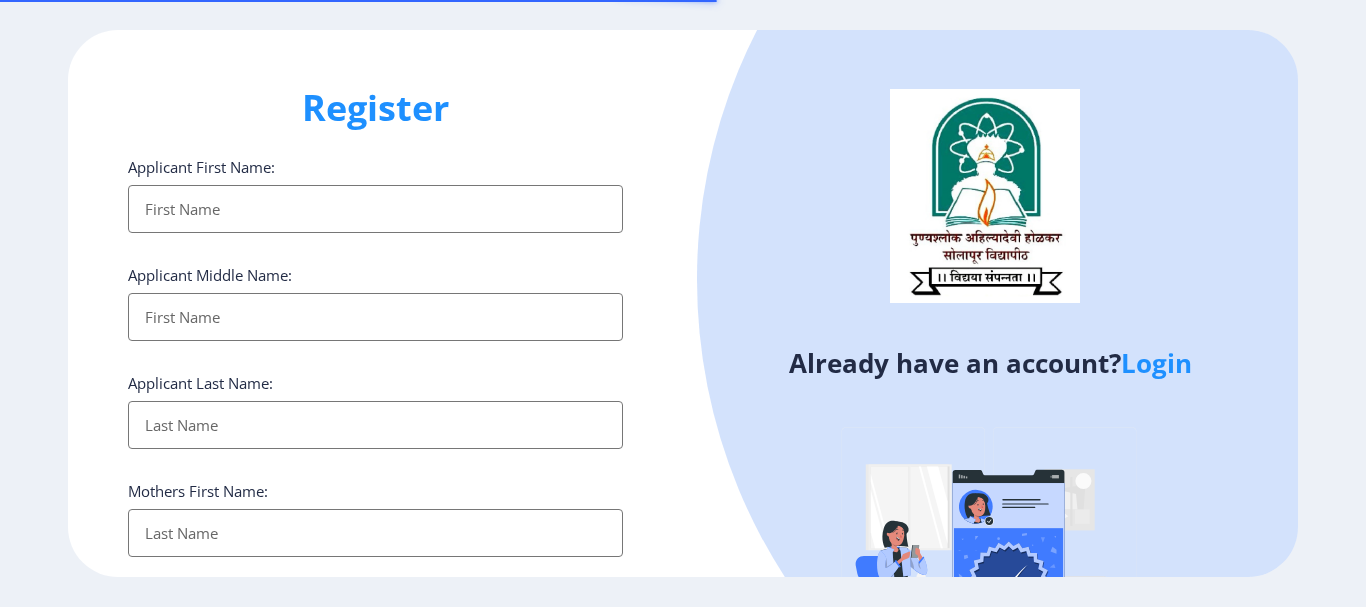 select 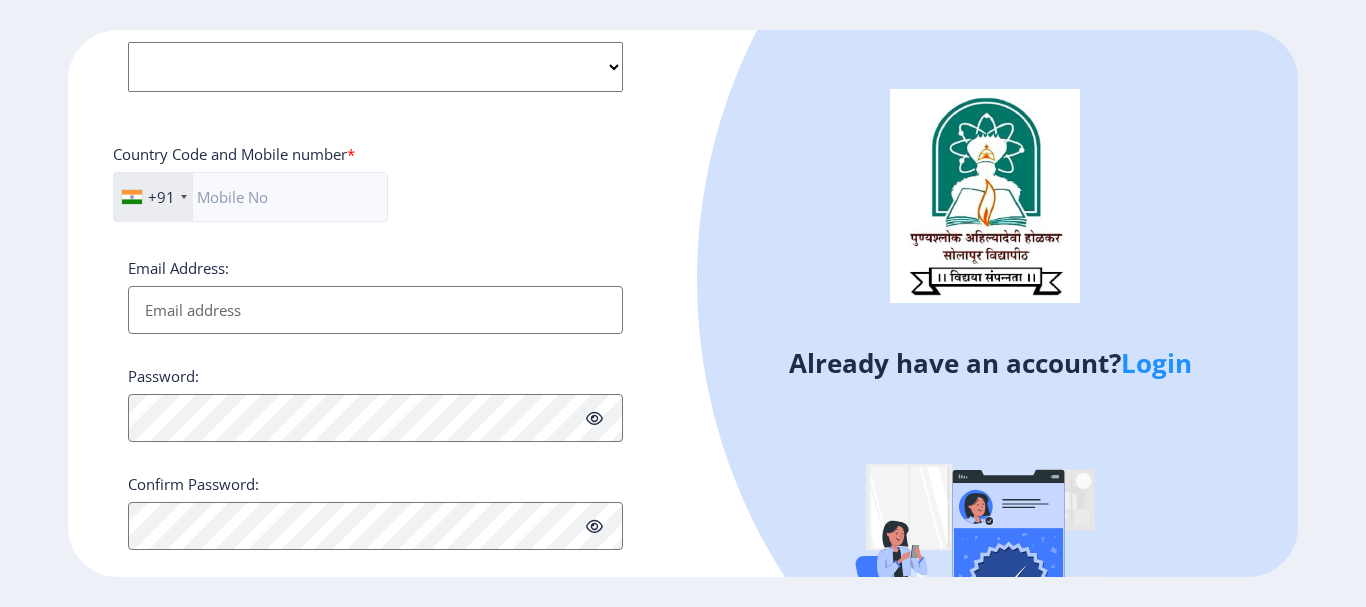 scroll, scrollTop: 846, scrollLeft: 0, axis: vertical 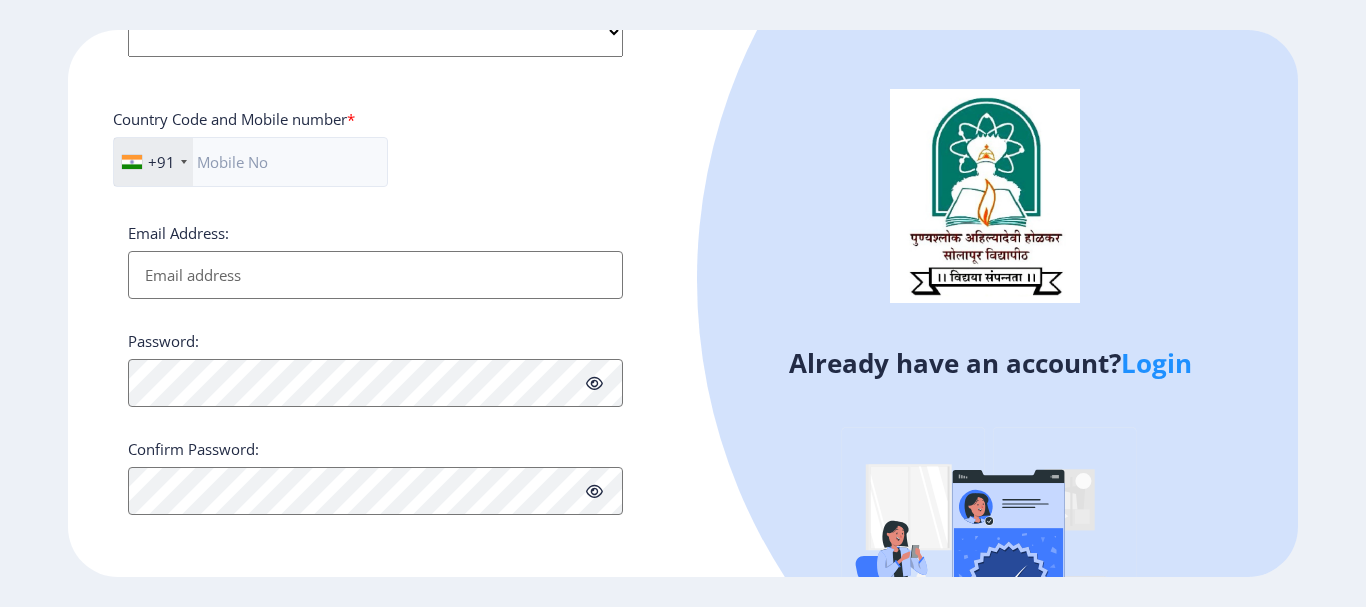 click on "Login" 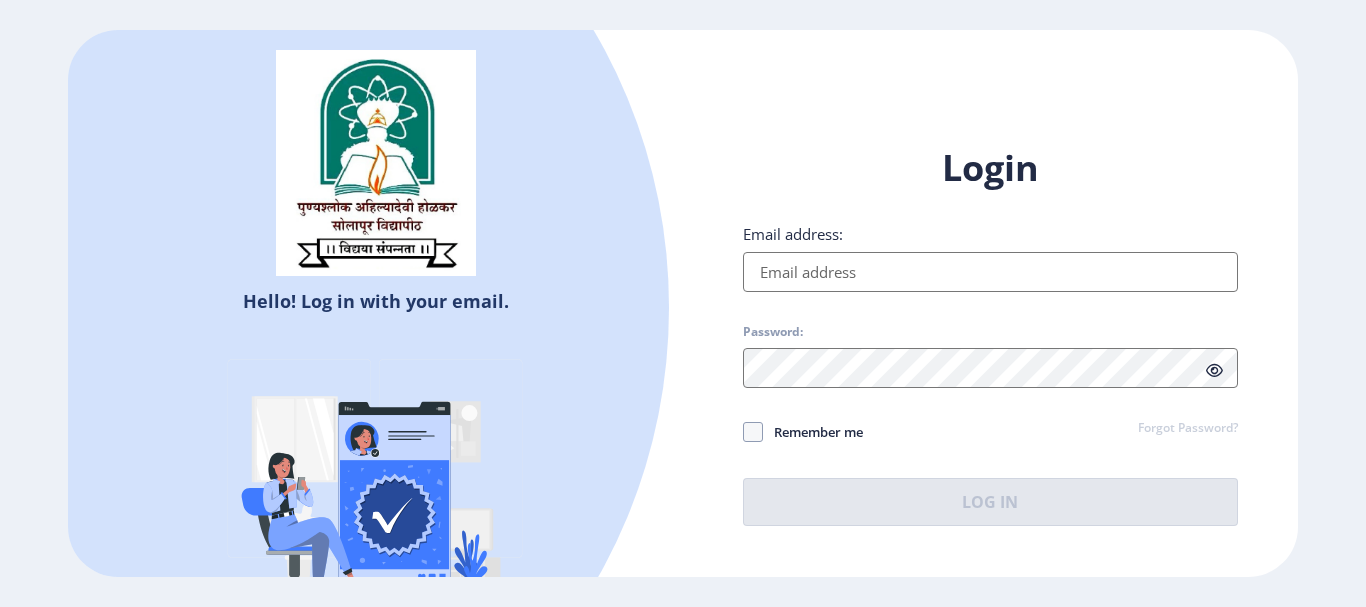 click on "Email address:" at bounding box center [990, 272] 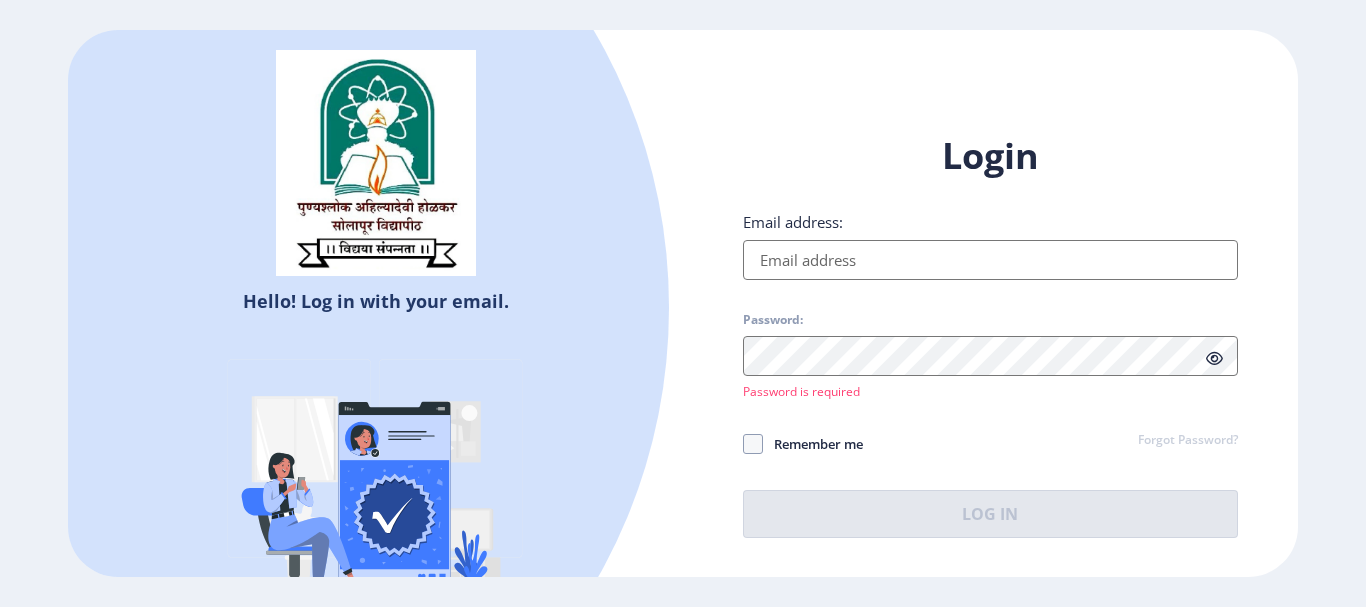 click on "Email address:" at bounding box center (990, 260) 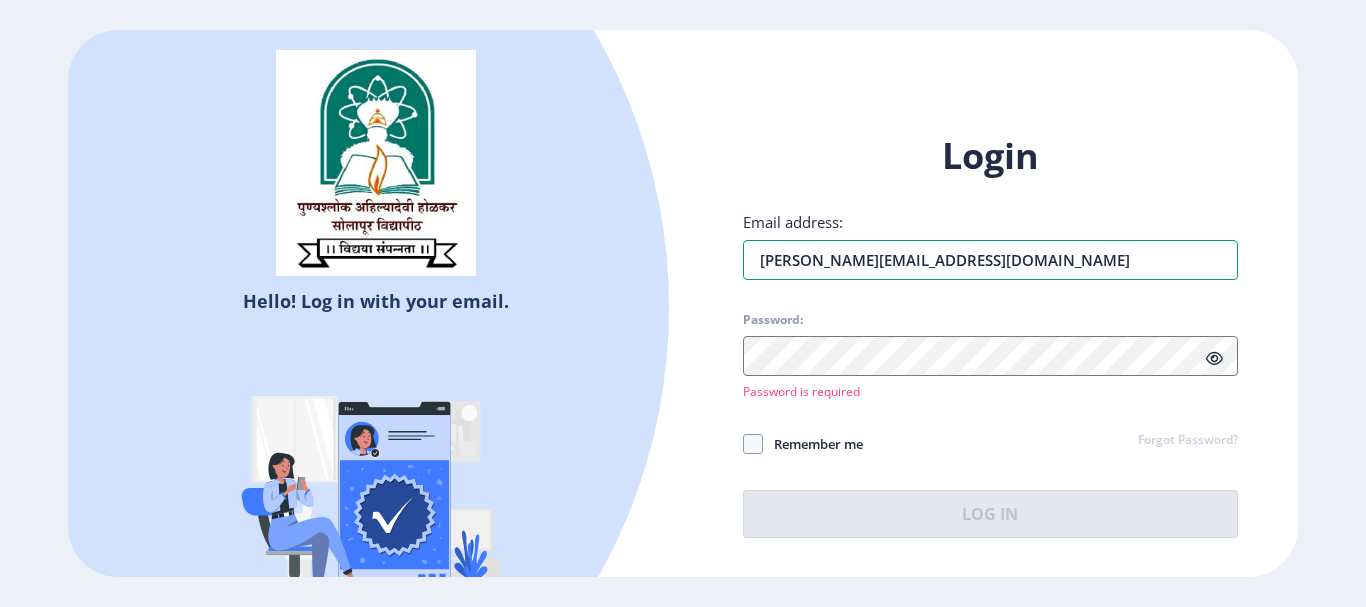 type on "vaibhav.pandhare7@gmail.com" 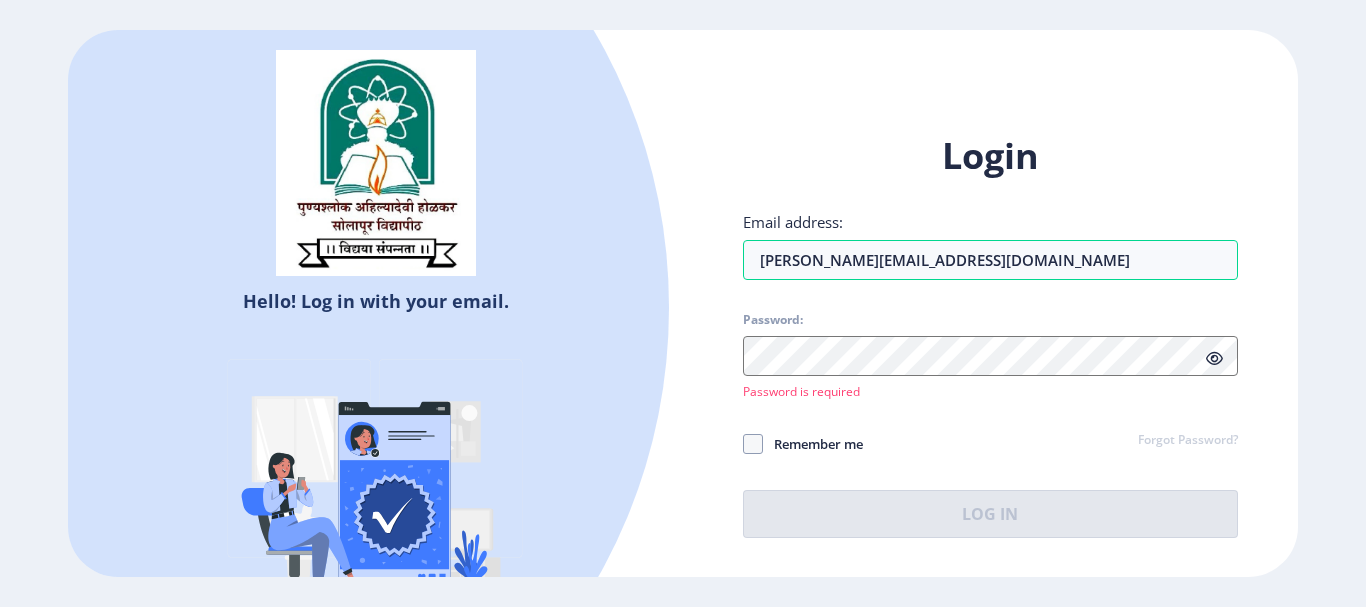click on "Remember me Forgot Password?" 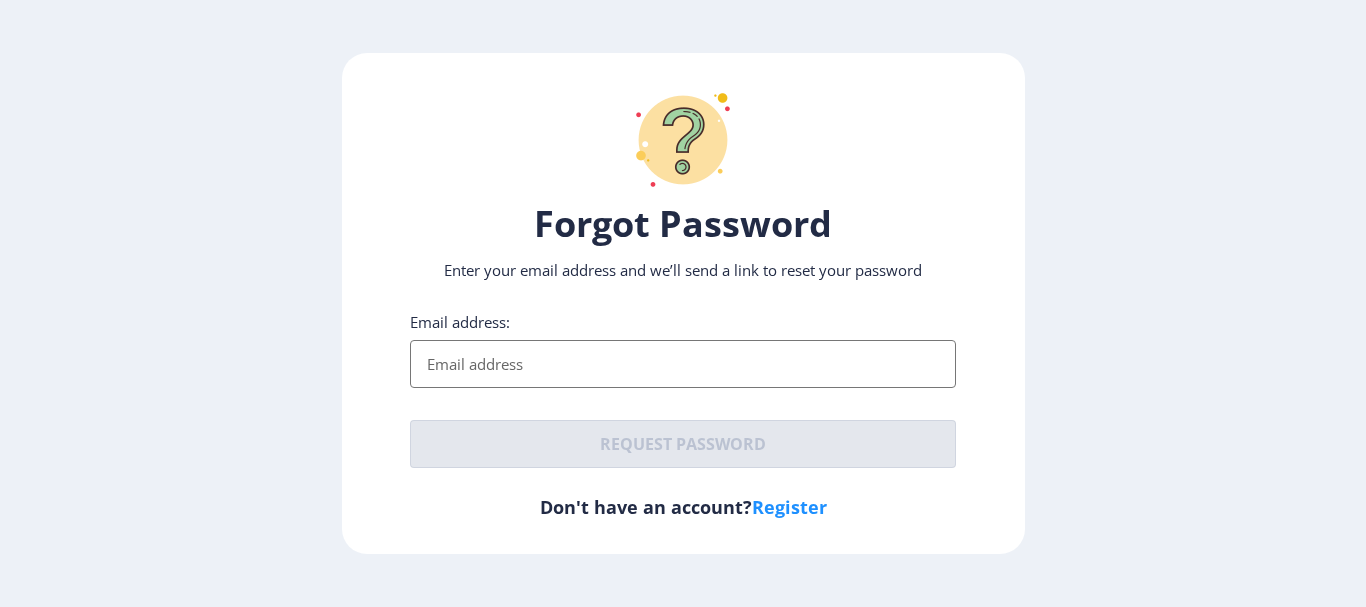 click on "Email address:" at bounding box center (683, 364) 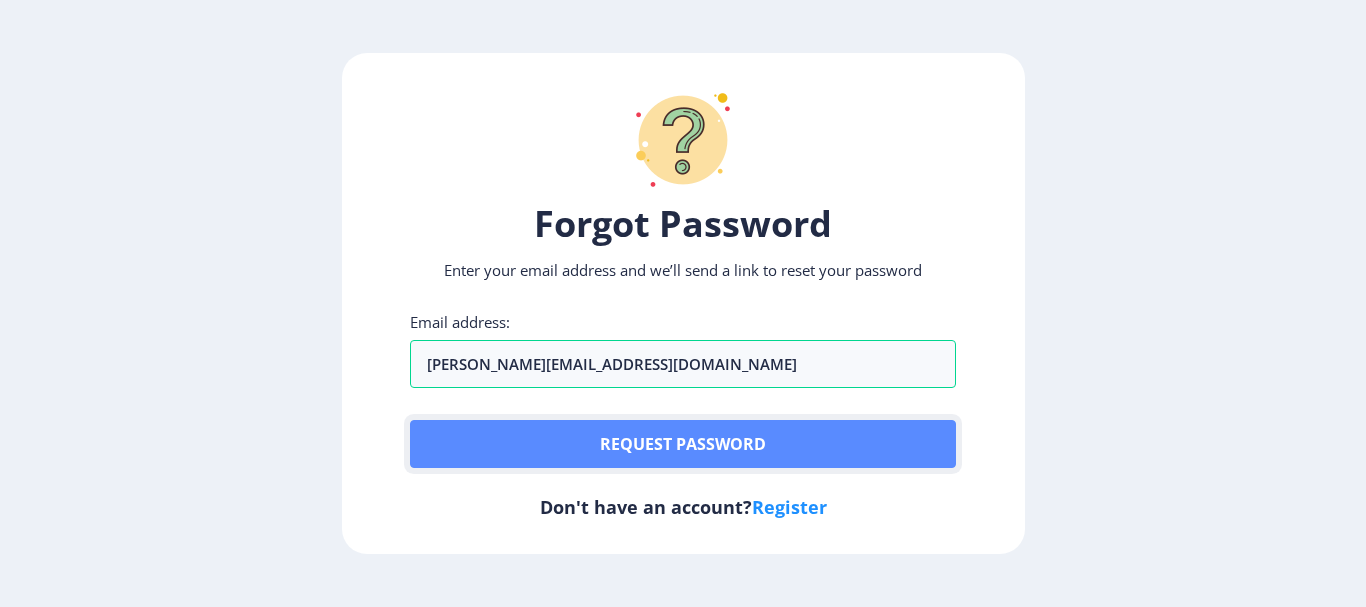 click on "Request password" 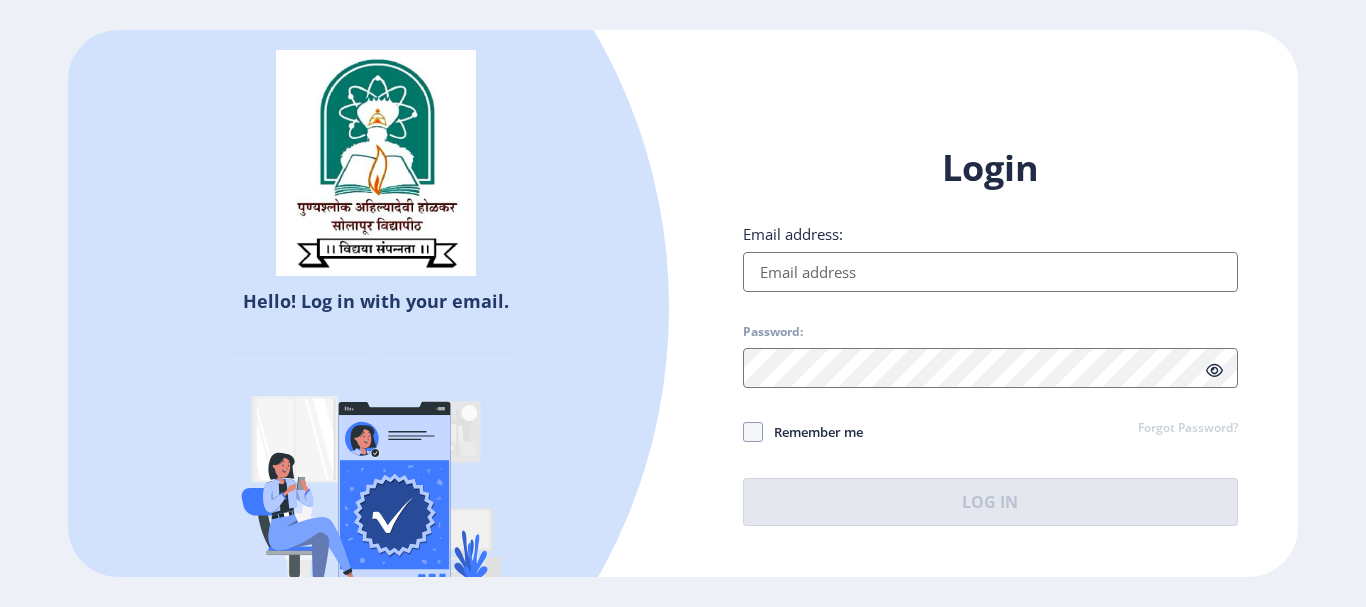 click on "Email address:" at bounding box center [990, 272] 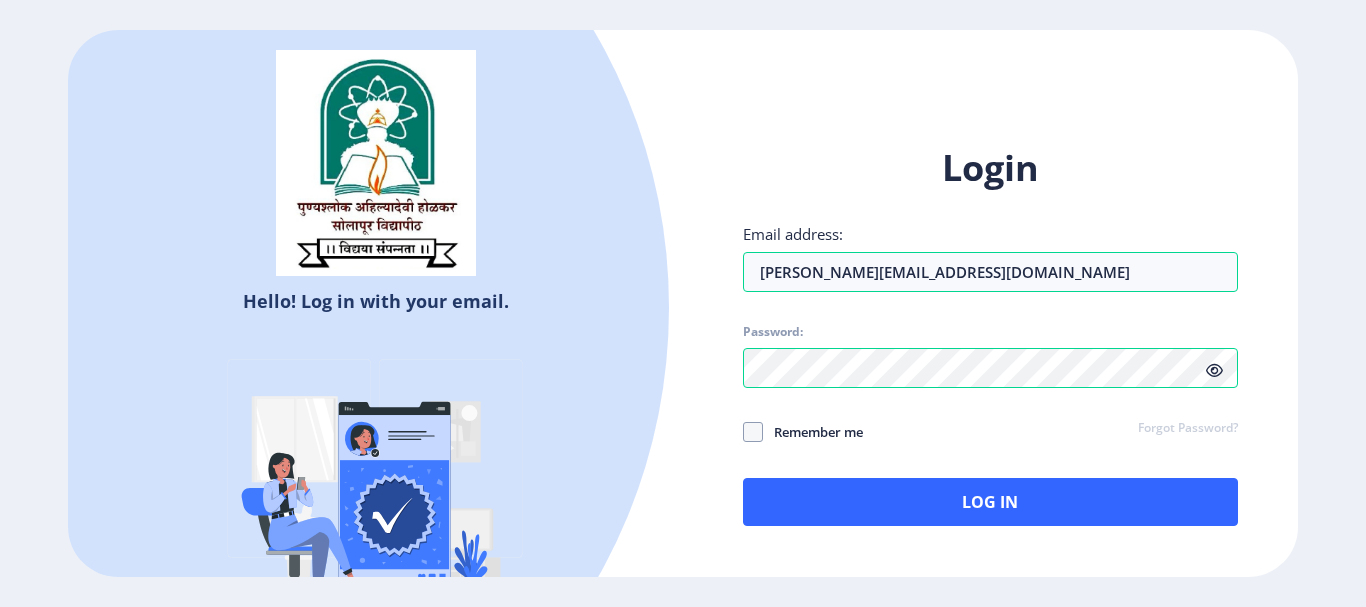 click 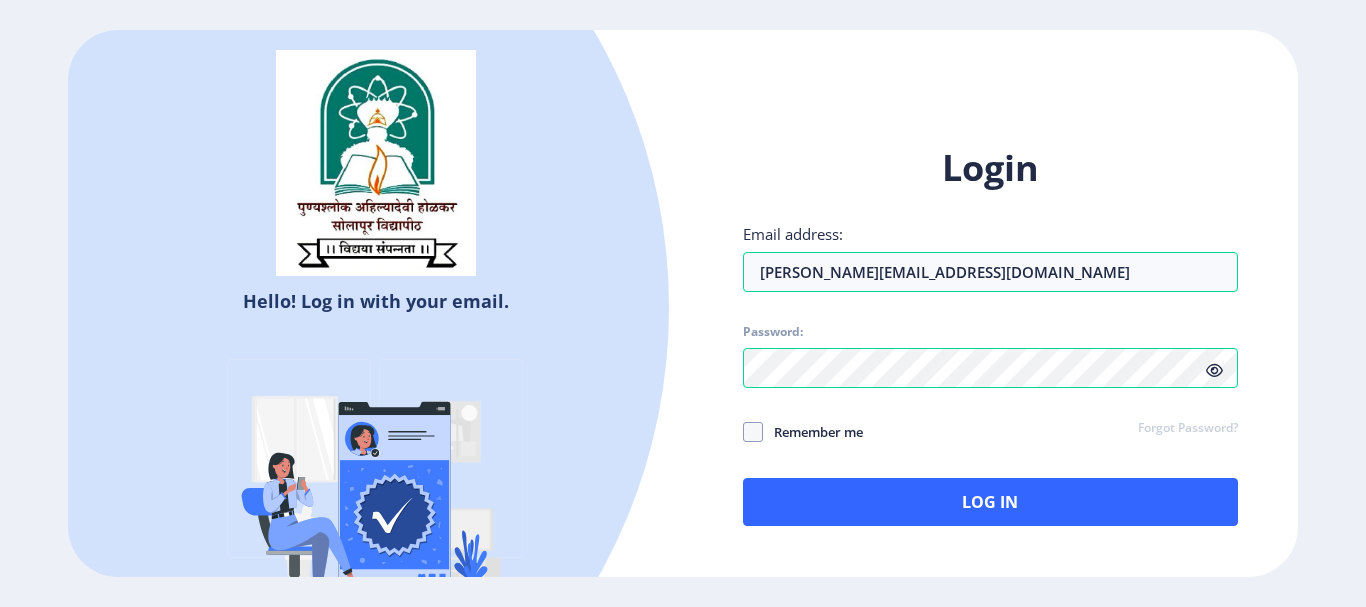 click 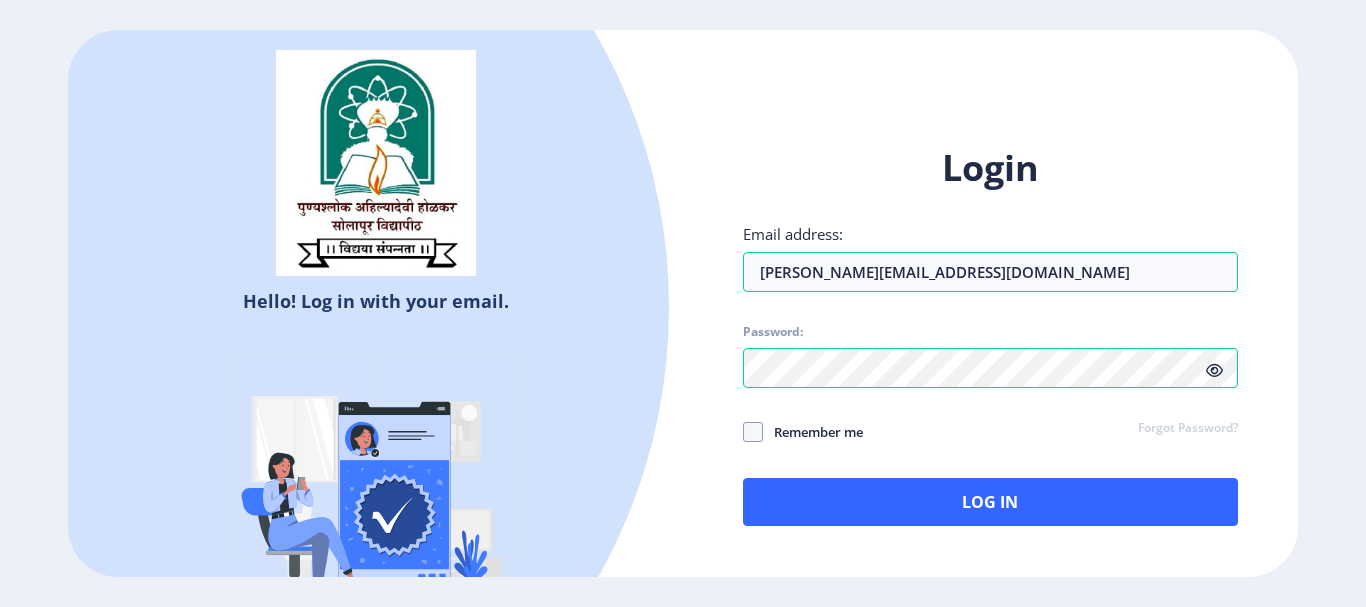 click 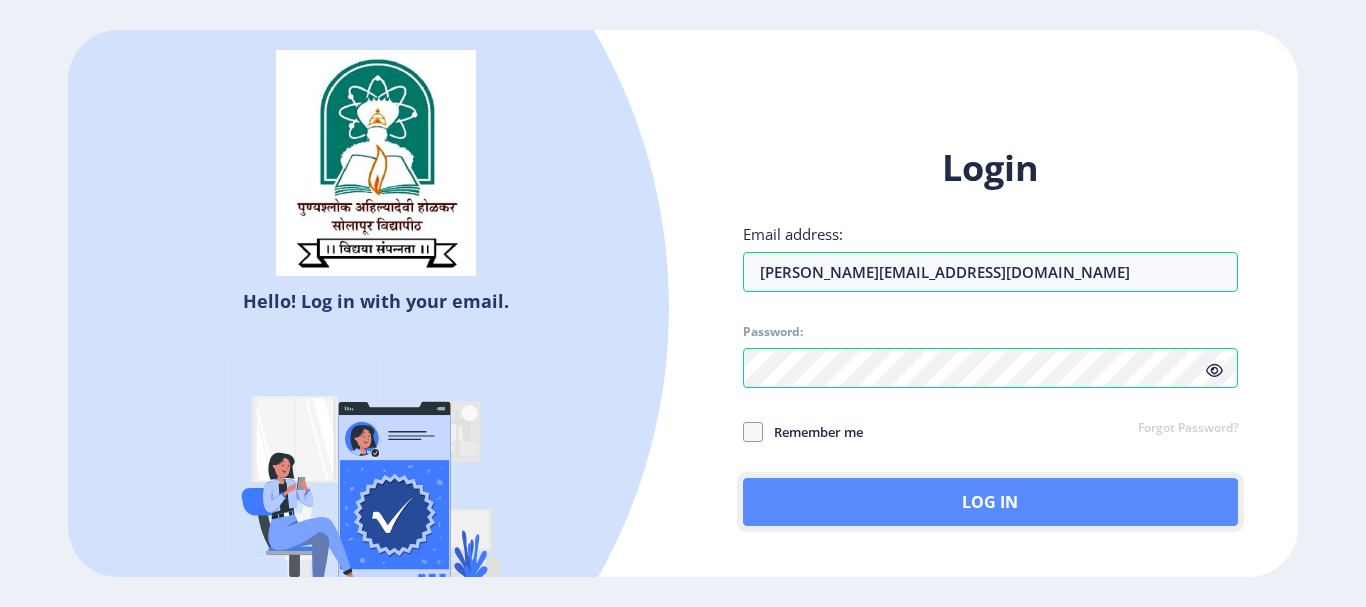 click on "Log In" 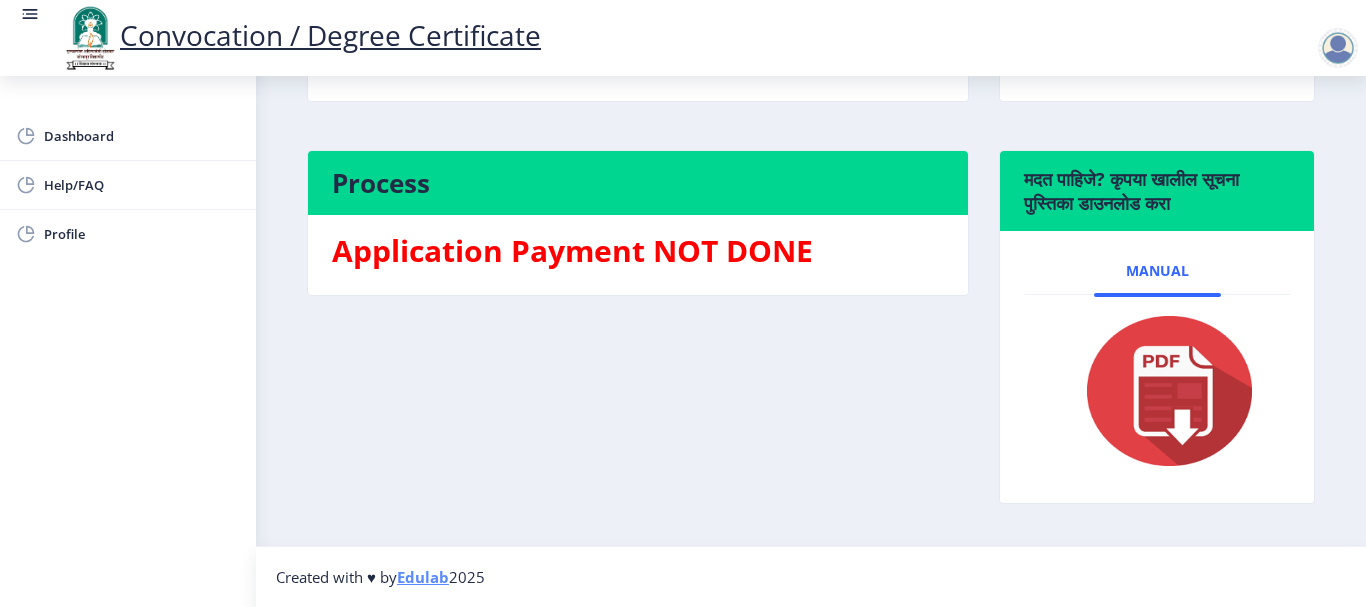 scroll, scrollTop: 0, scrollLeft: 0, axis: both 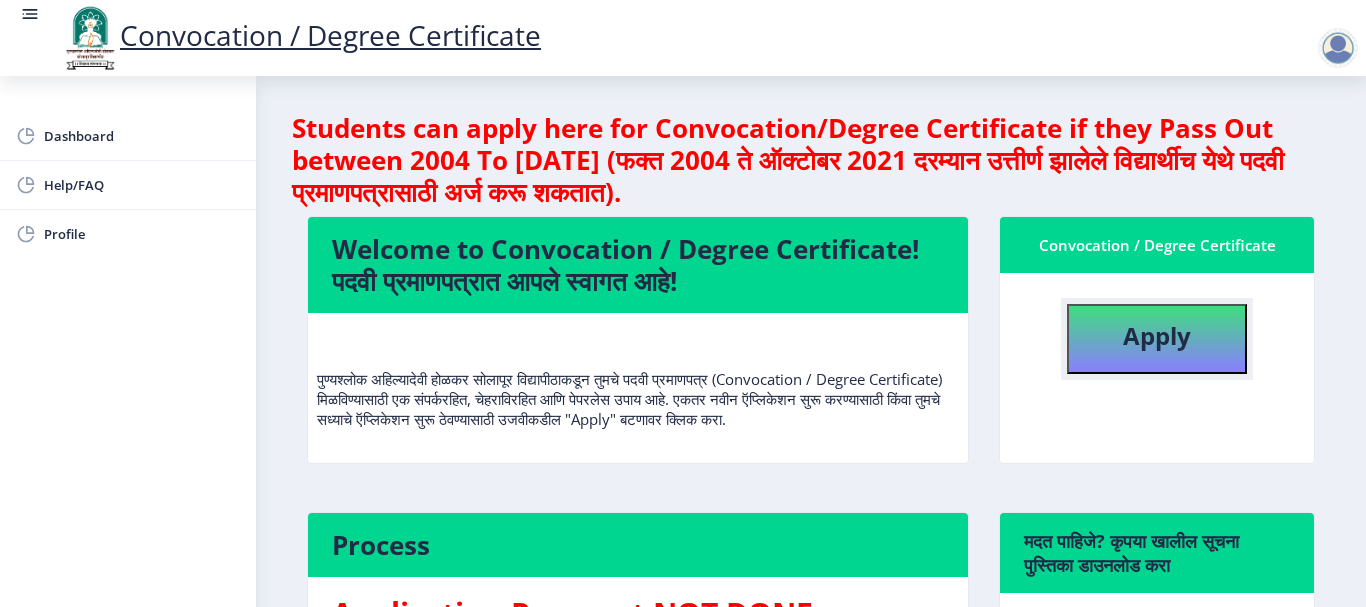 click on "Apply" 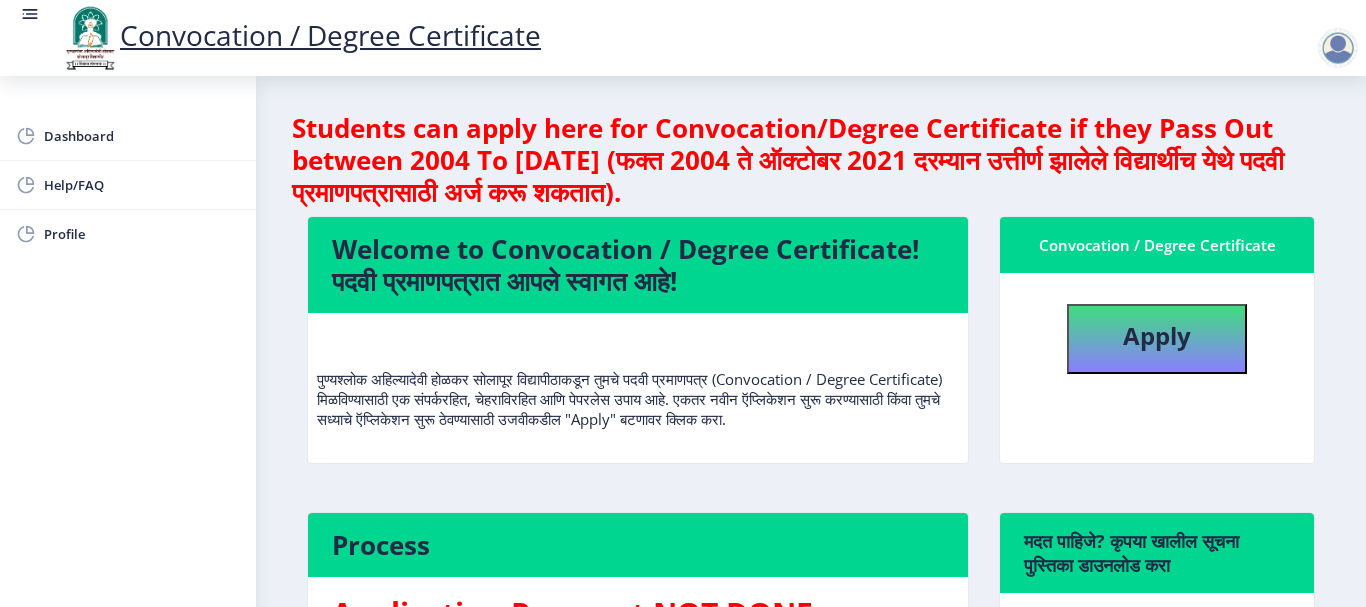 select 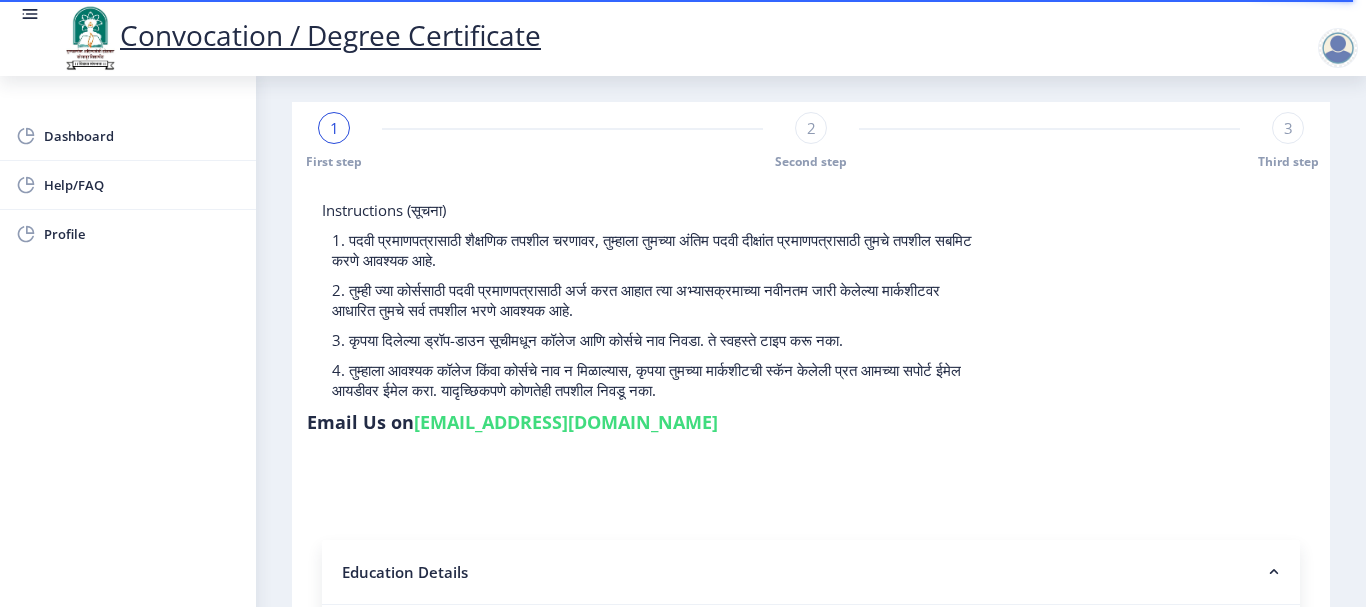 scroll, scrollTop: 0, scrollLeft: 0, axis: both 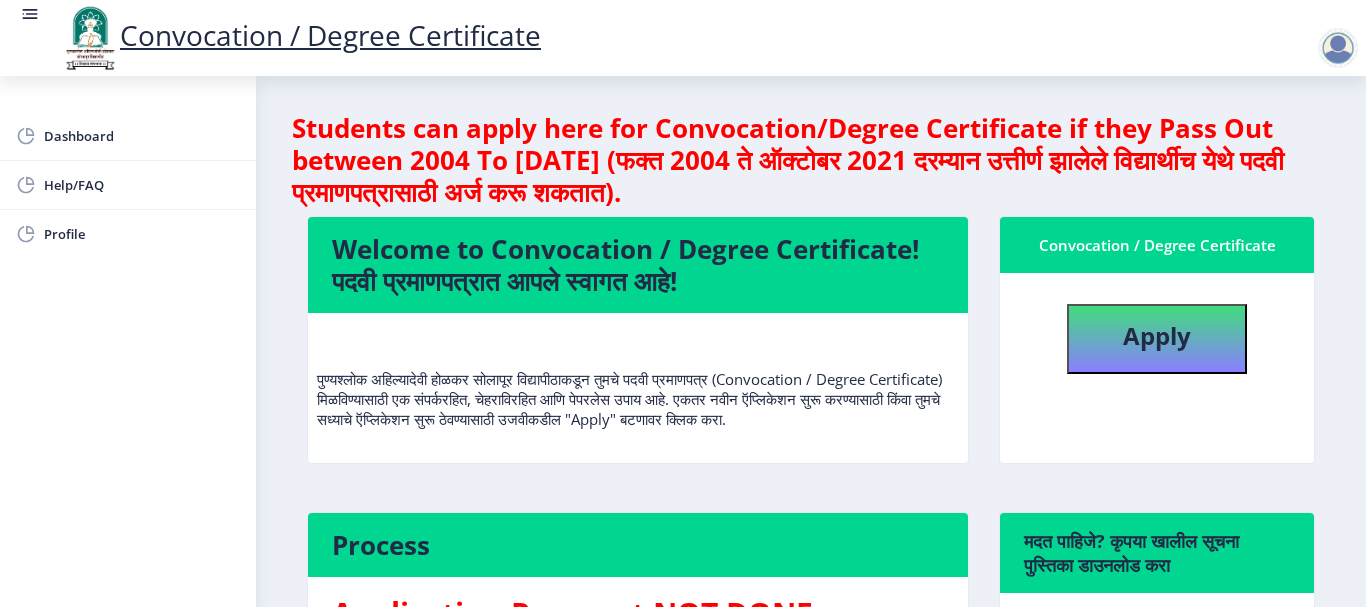 click 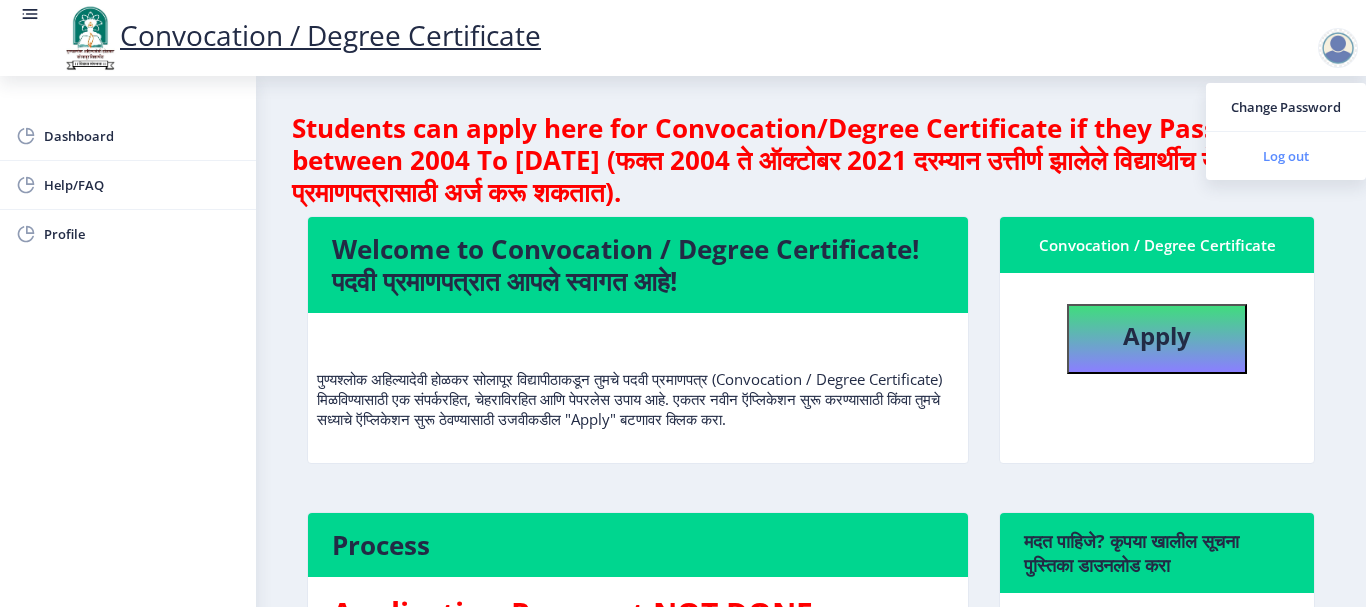click on "Log out" at bounding box center [1286, 156] 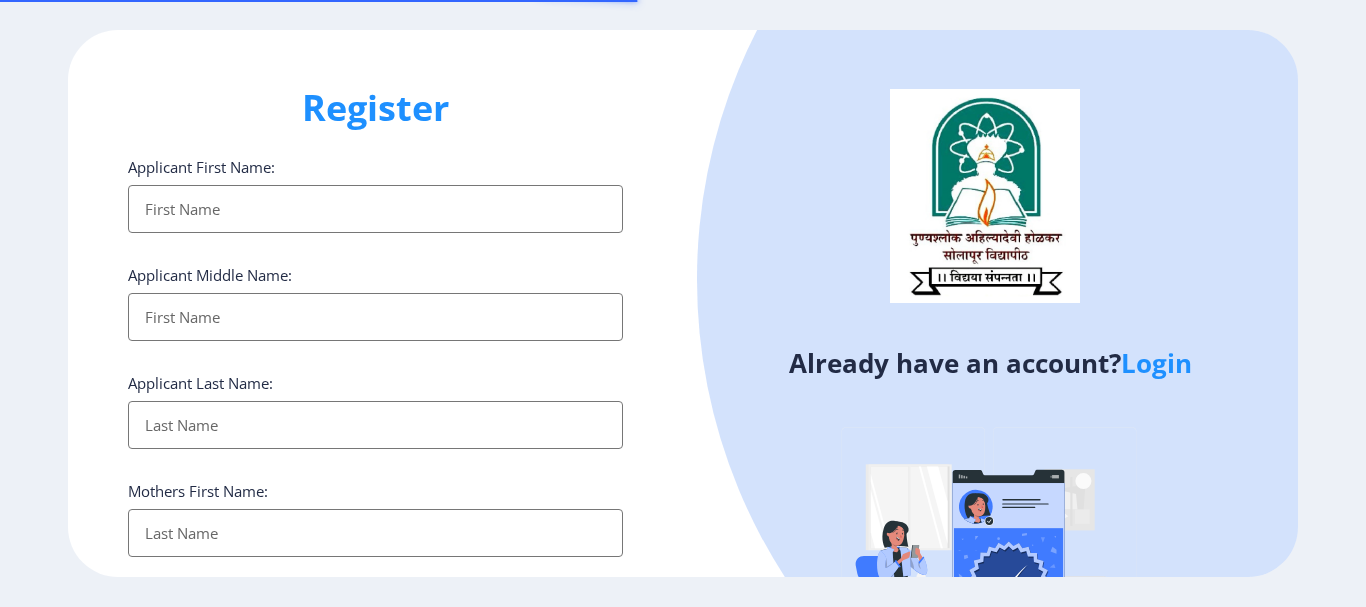 select 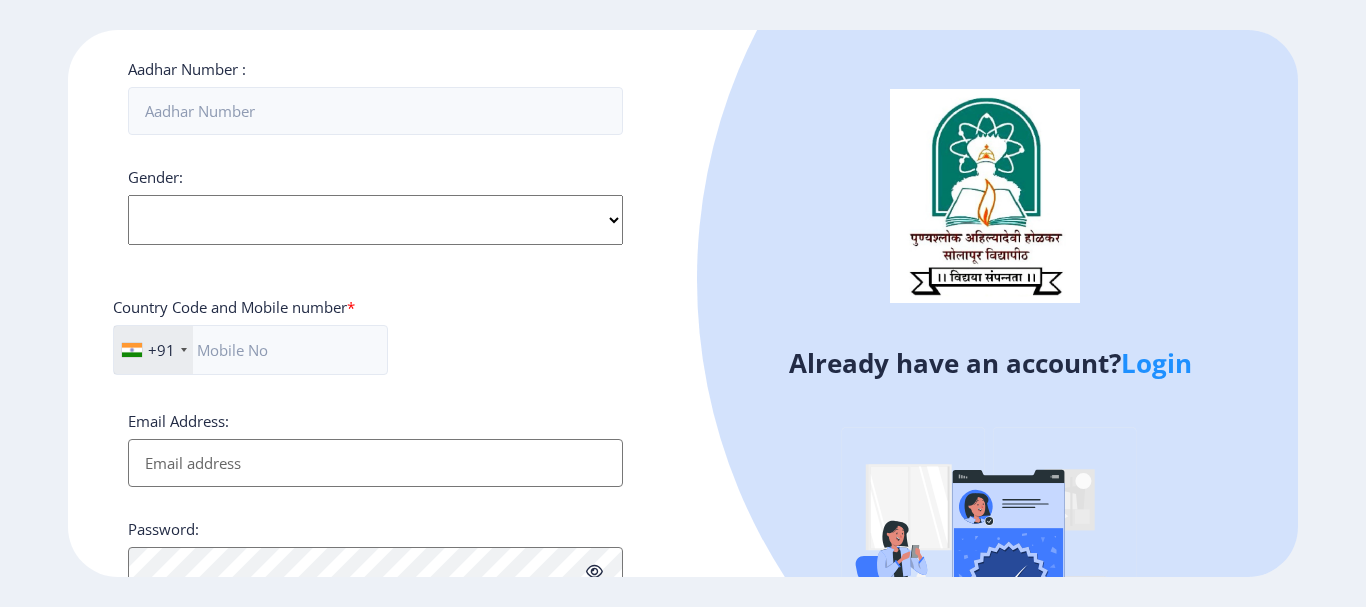 scroll, scrollTop: 846, scrollLeft: 0, axis: vertical 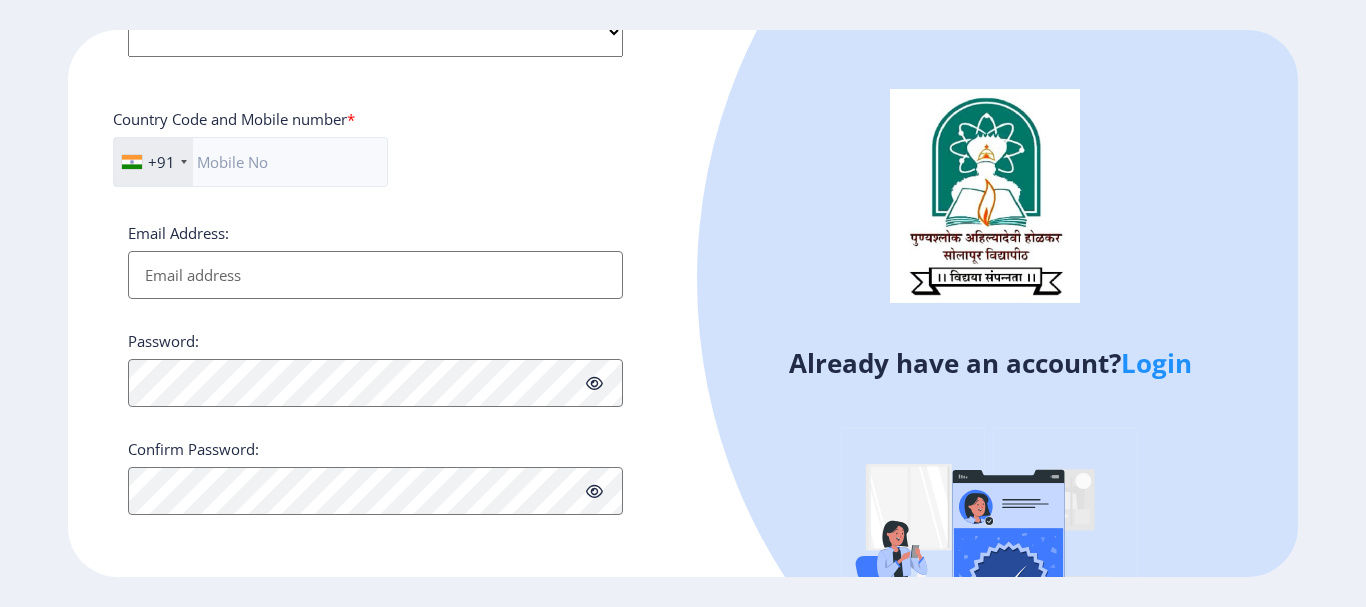 click on "Login" 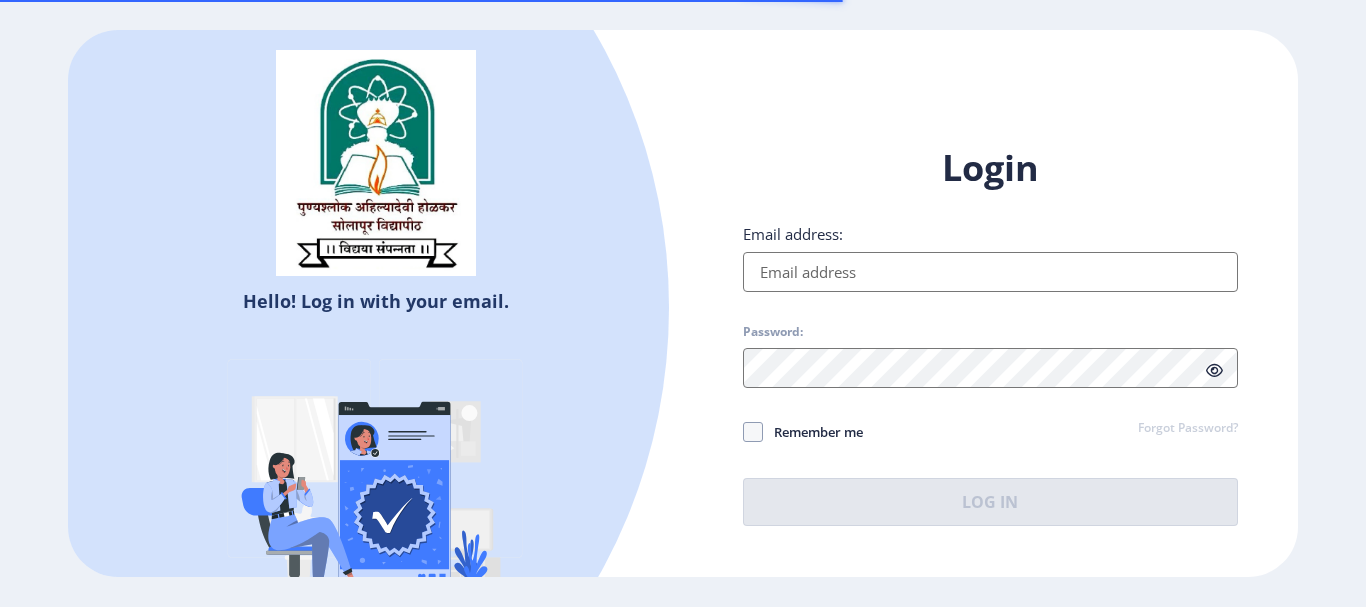 click on "Email address:" at bounding box center (990, 272) 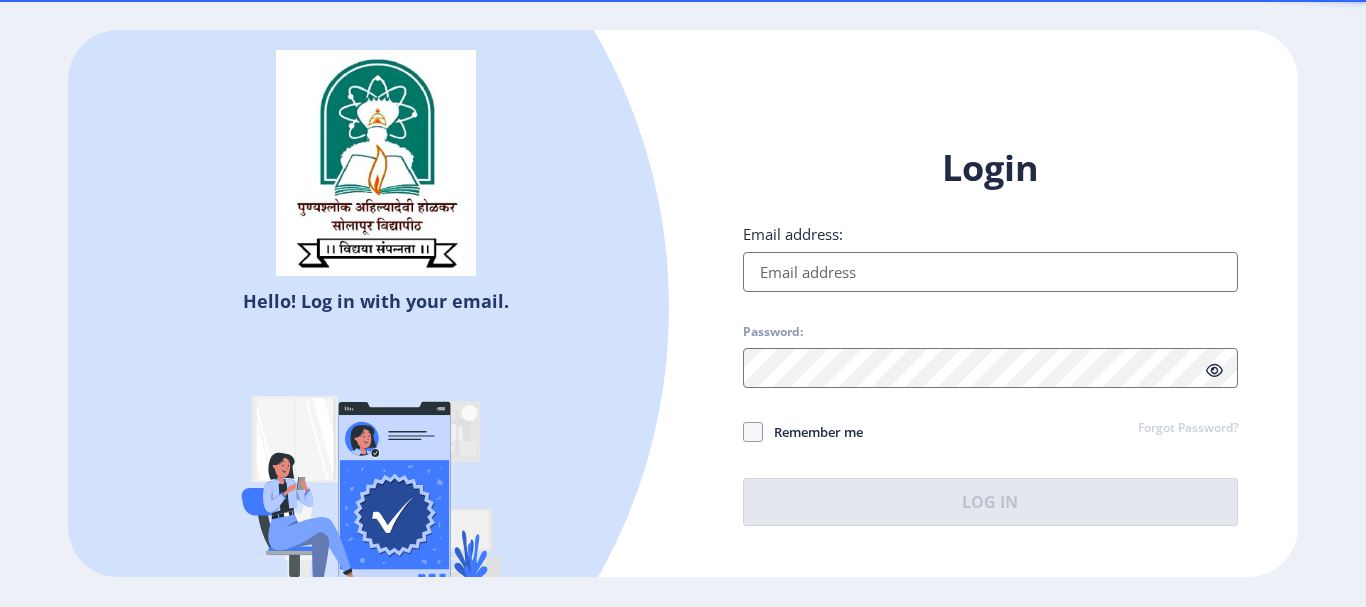 type on "vaibhav.pandhare7@gmail.com" 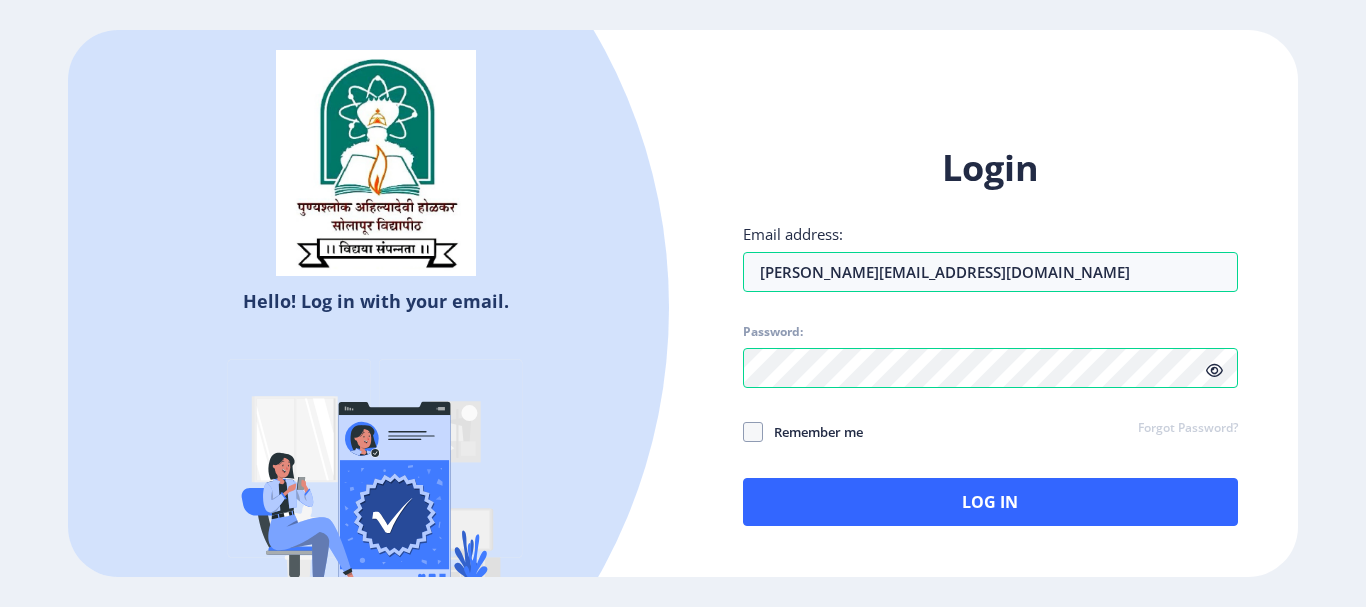click 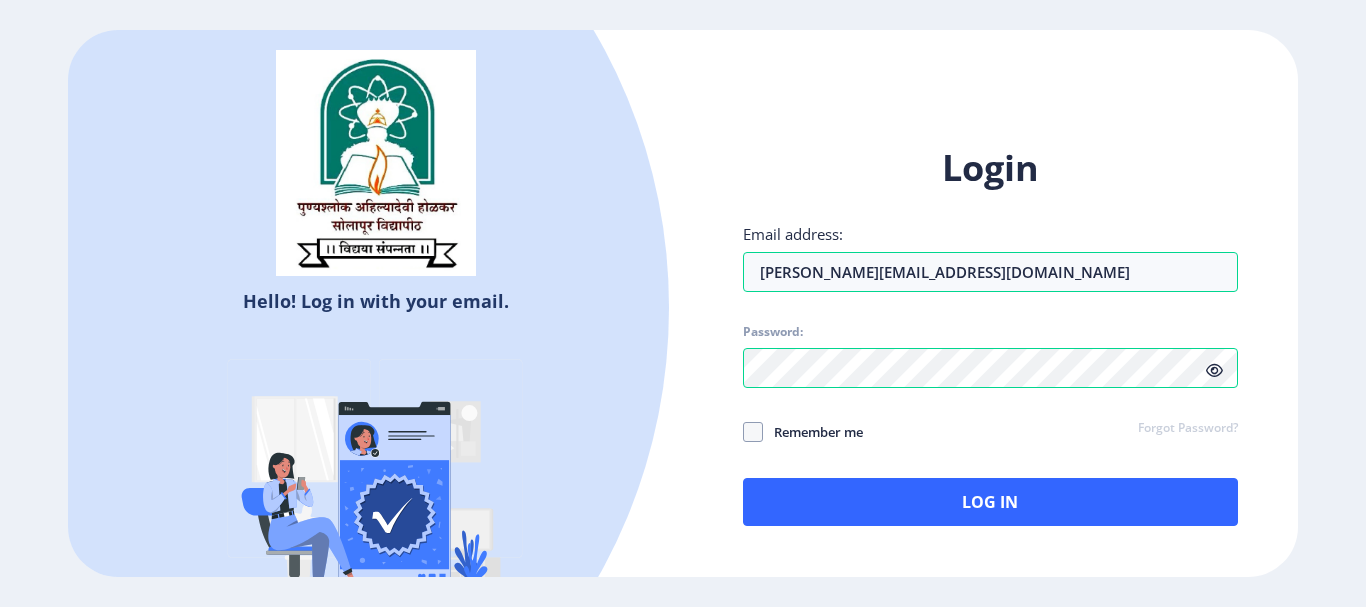click 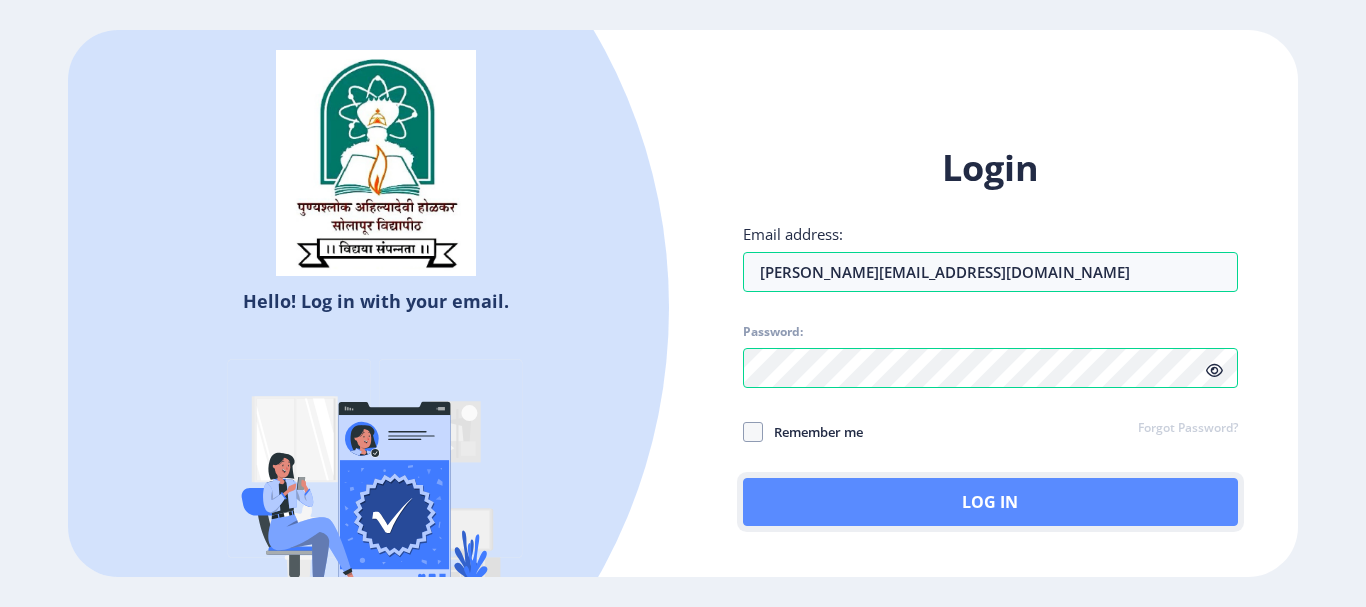 click on "Log In" 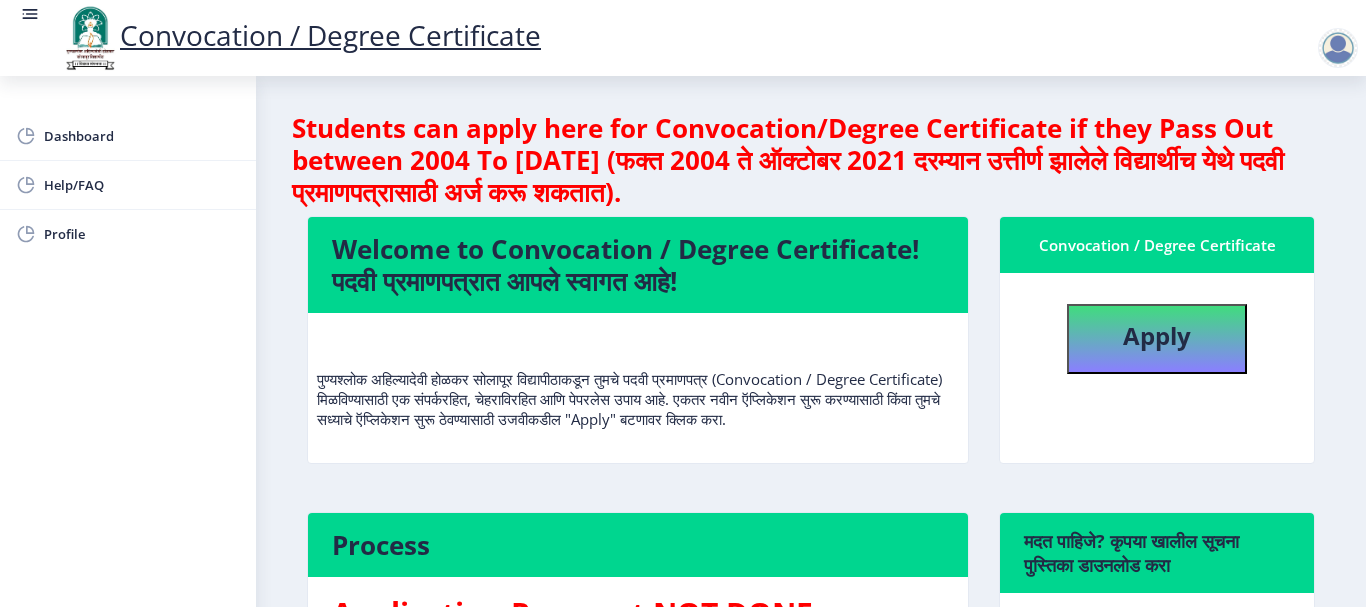 drag, startPoint x: 709, startPoint y: 155, endPoint x: 876, endPoint y: 182, distance: 169.16855 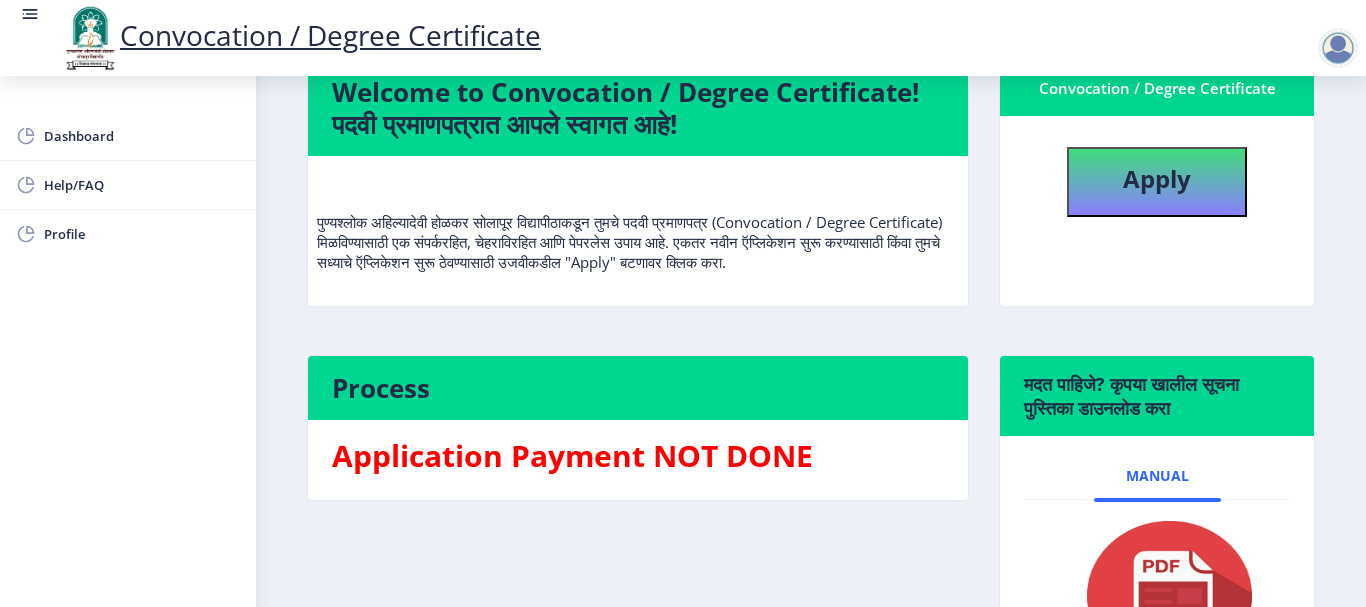 scroll, scrollTop: 0, scrollLeft: 0, axis: both 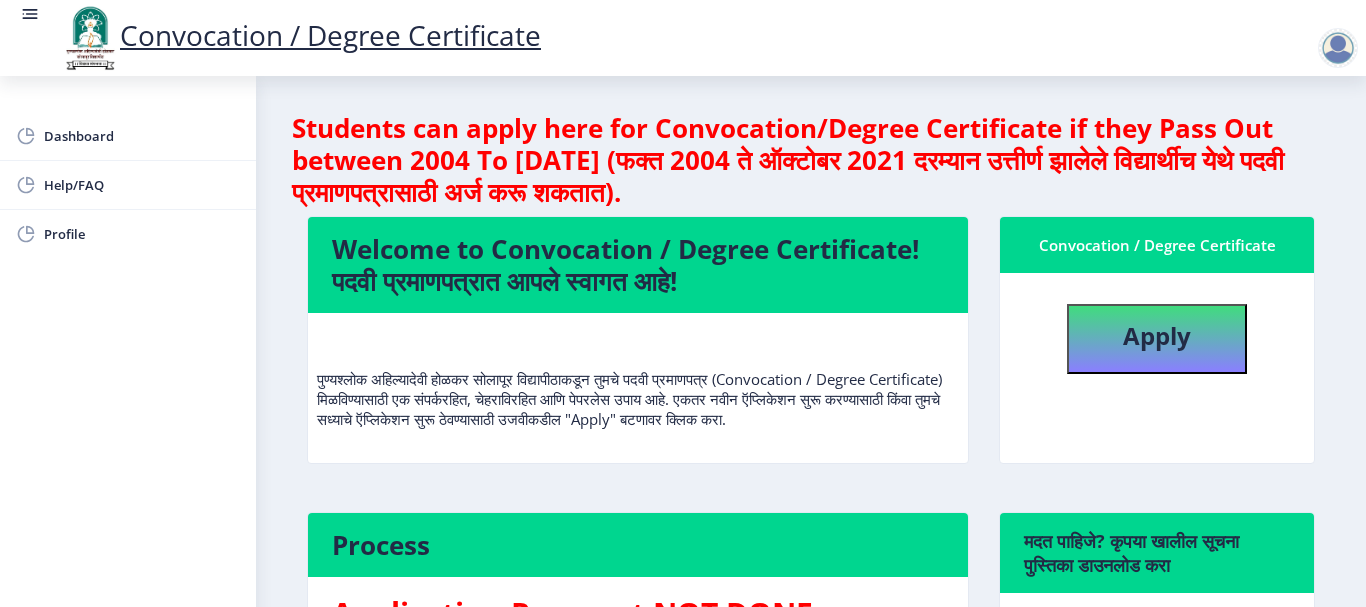 click 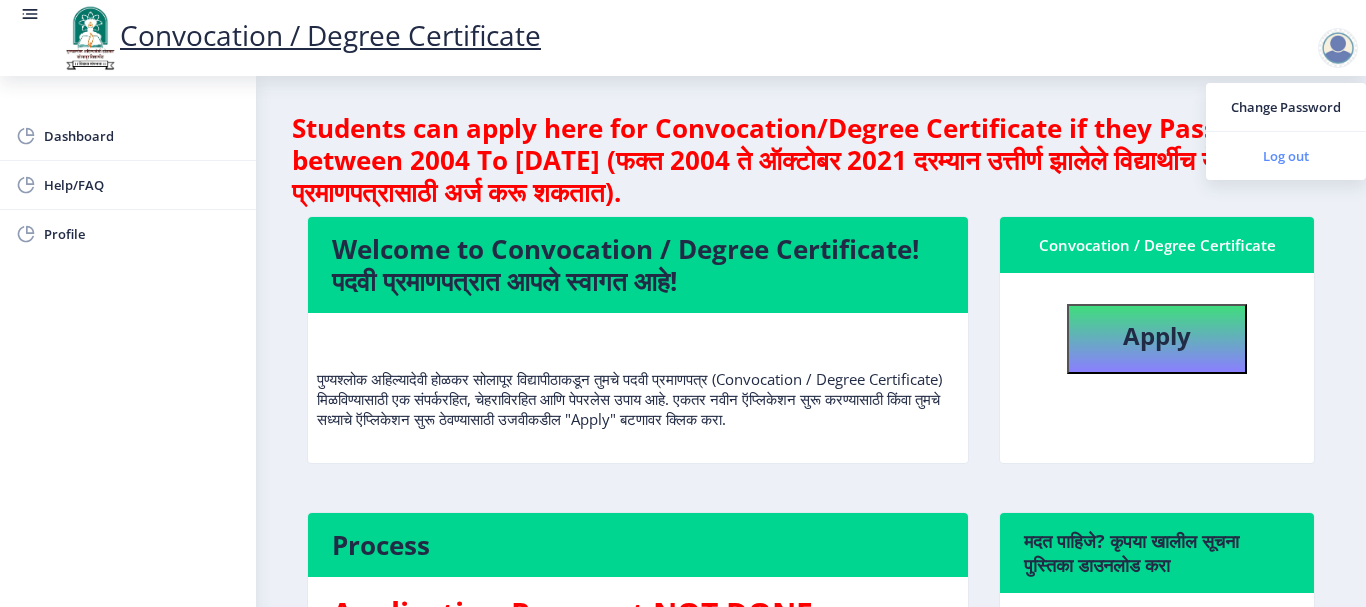 click on "Log out" at bounding box center [1286, 156] 